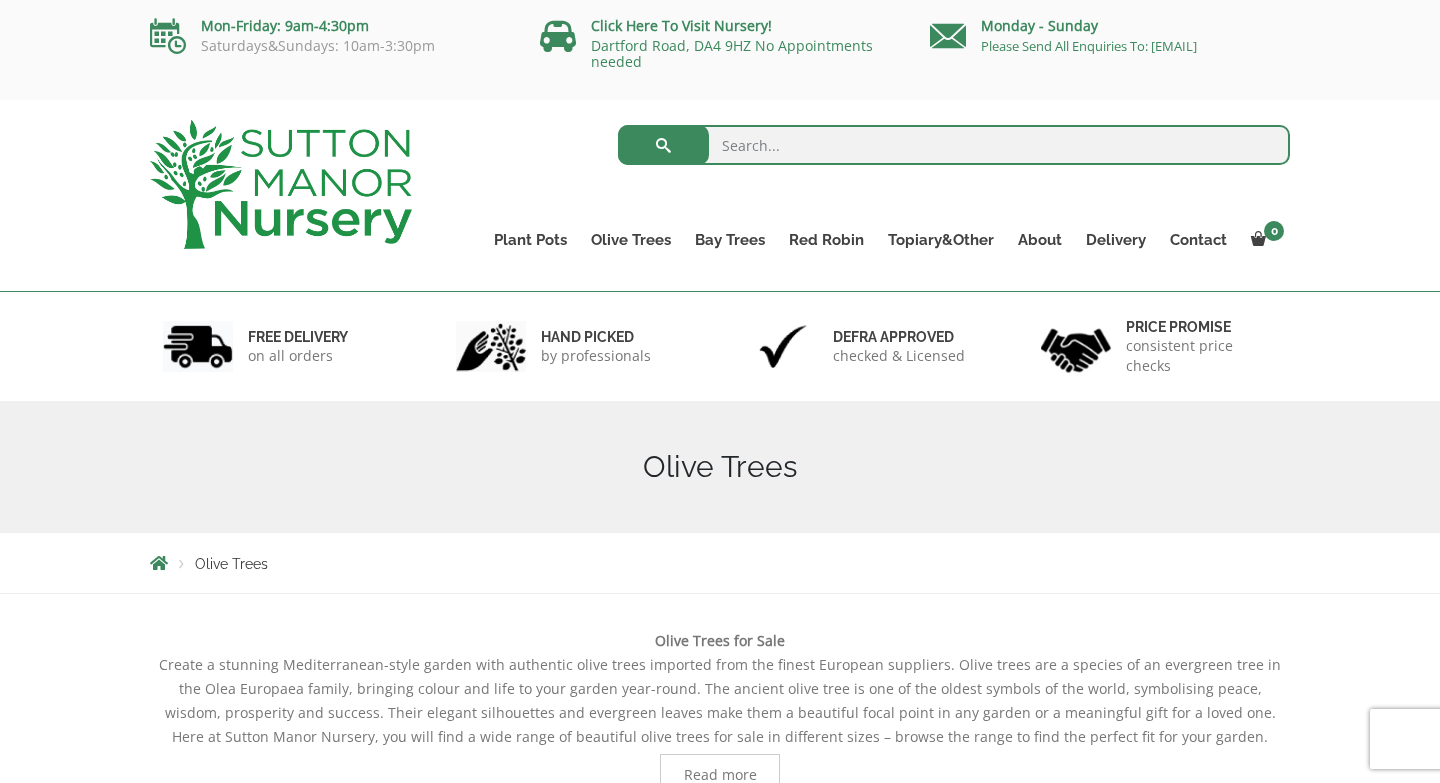 scroll, scrollTop: 0, scrollLeft: 0, axis: both 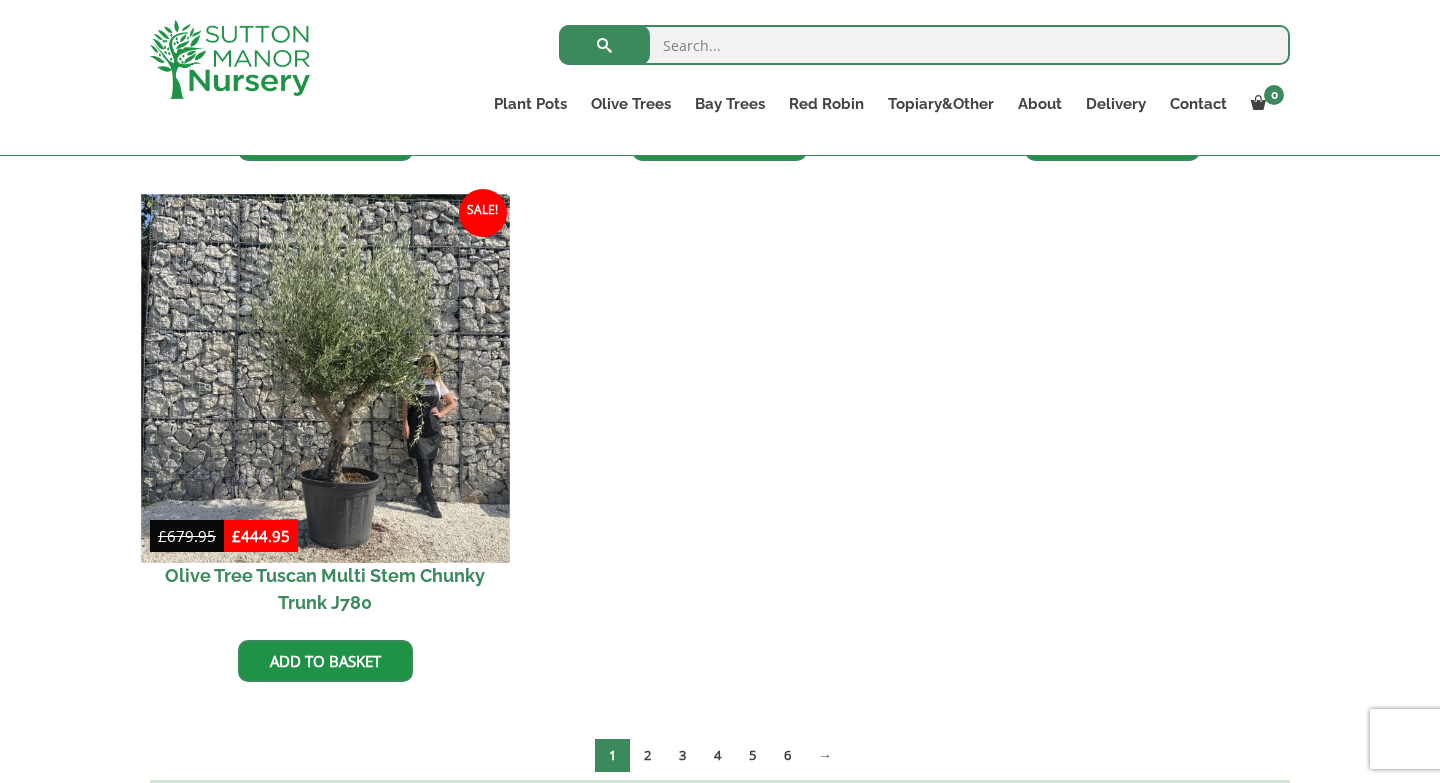 click at bounding box center (325, 378) 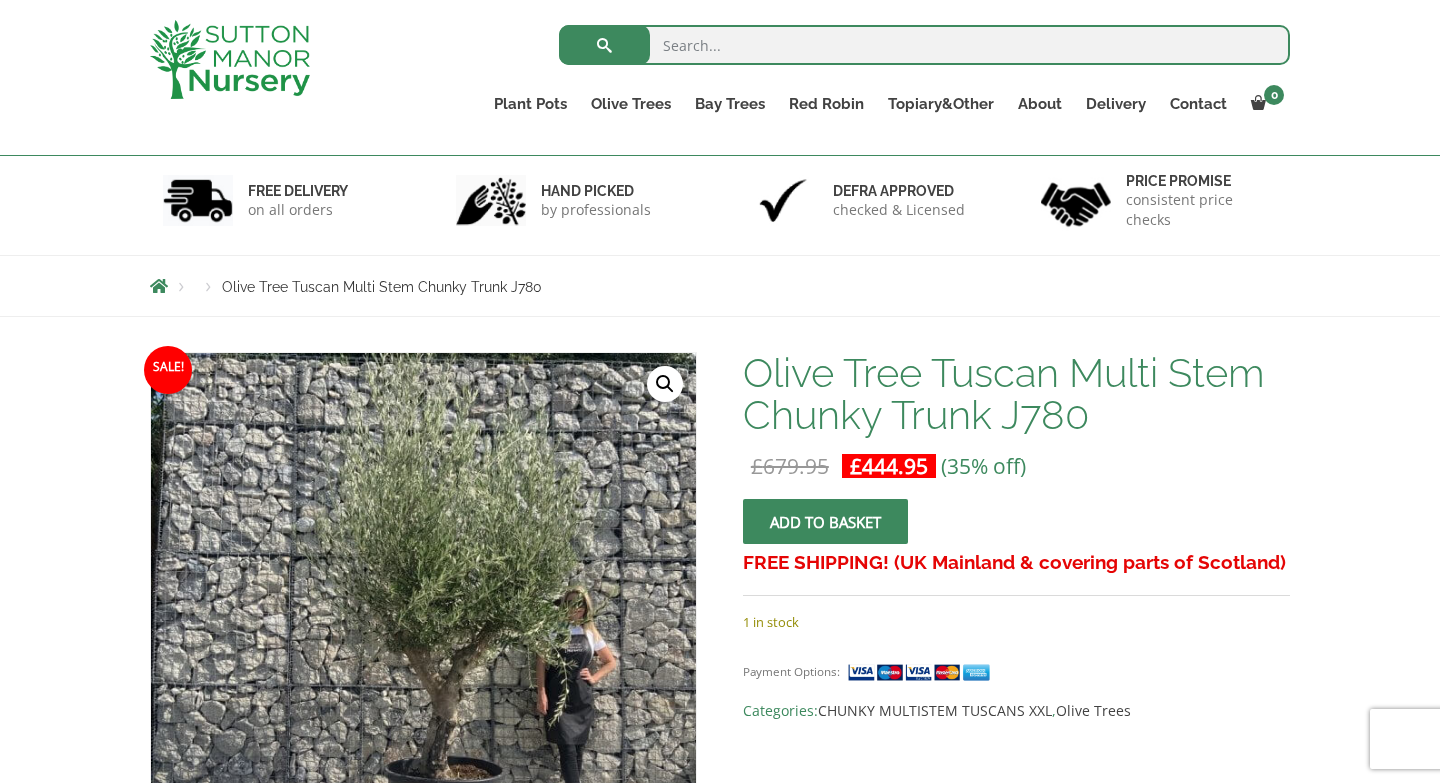scroll, scrollTop: 194, scrollLeft: 0, axis: vertical 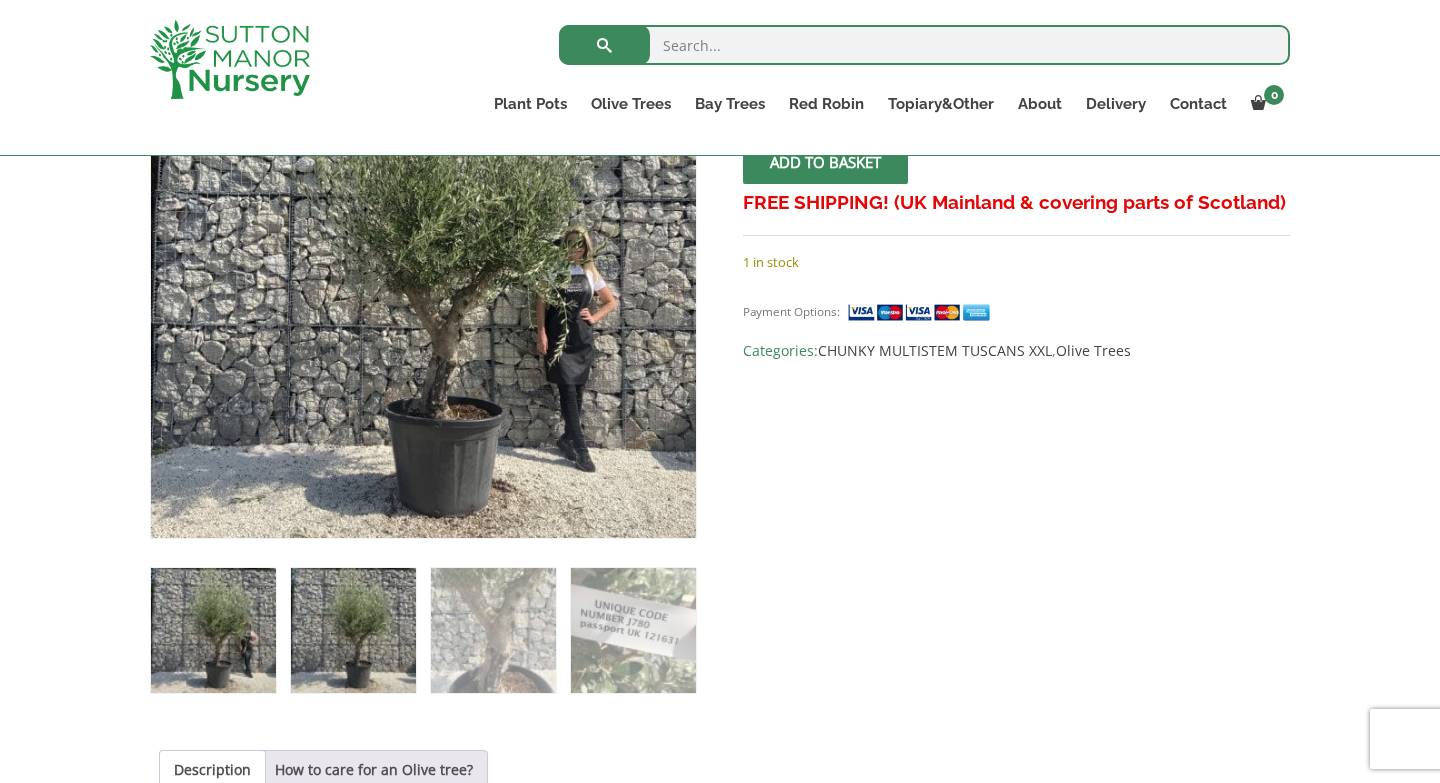 click at bounding box center (353, 630) 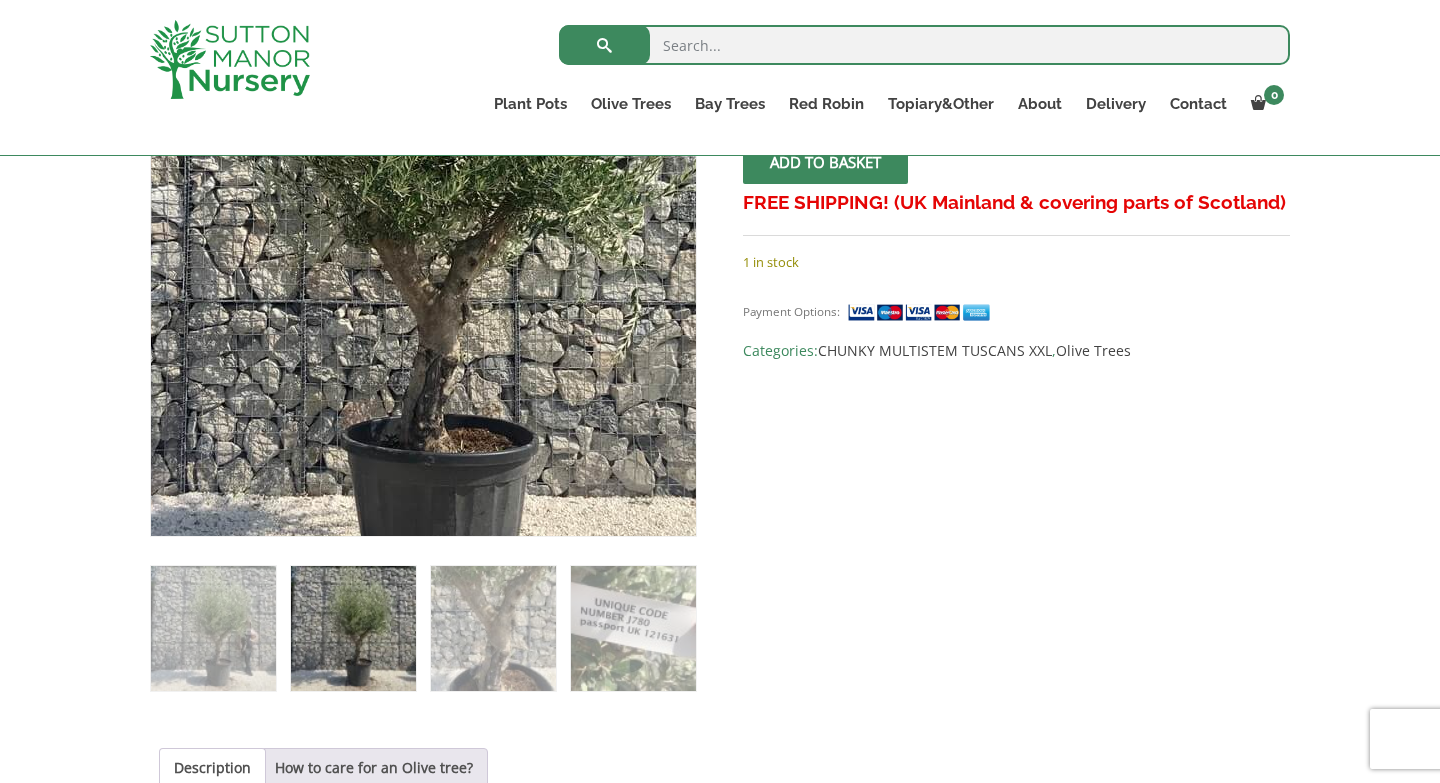click at bounding box center (404, 202) 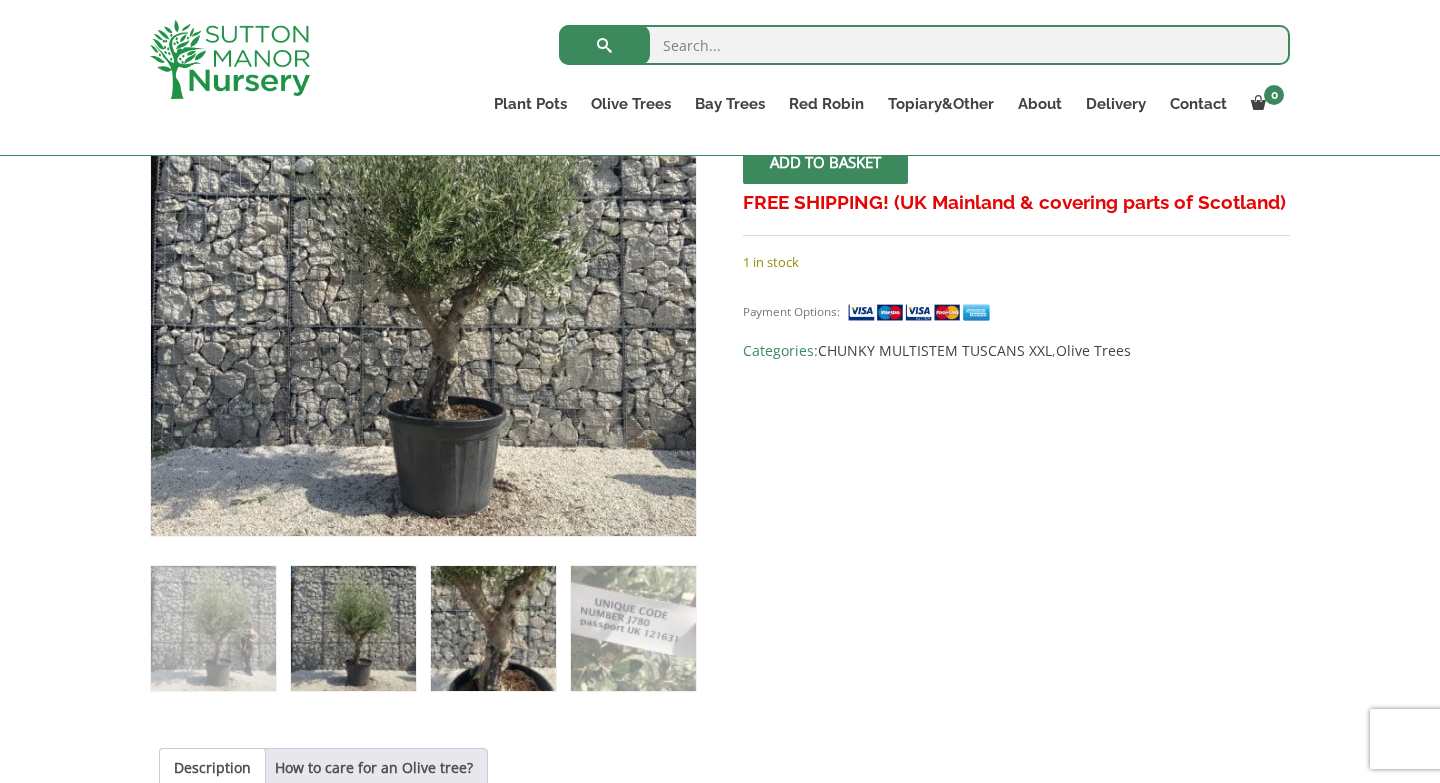 click at bounding box center (493, 628) 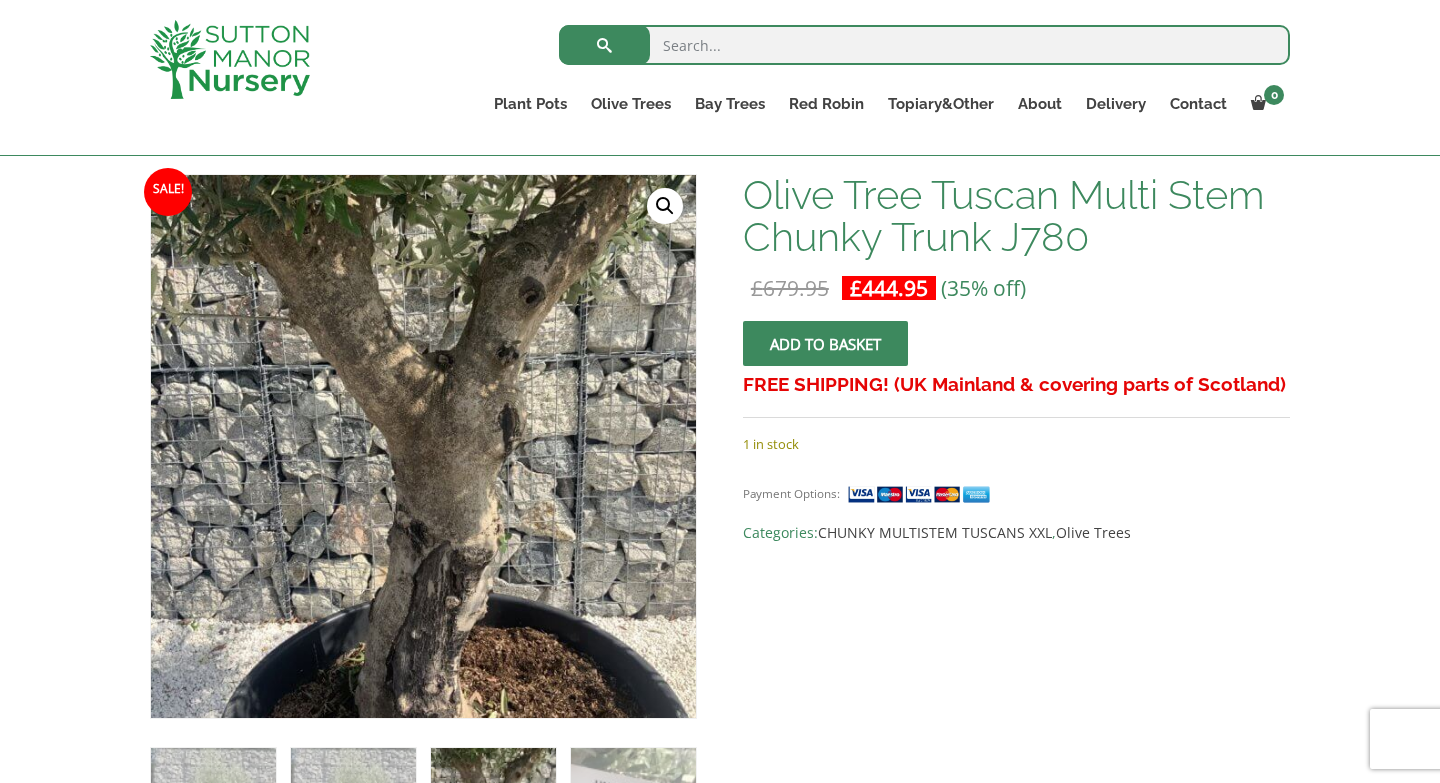 scroll, scrollTop: 286, scrollLeft: 0, axis: vertical 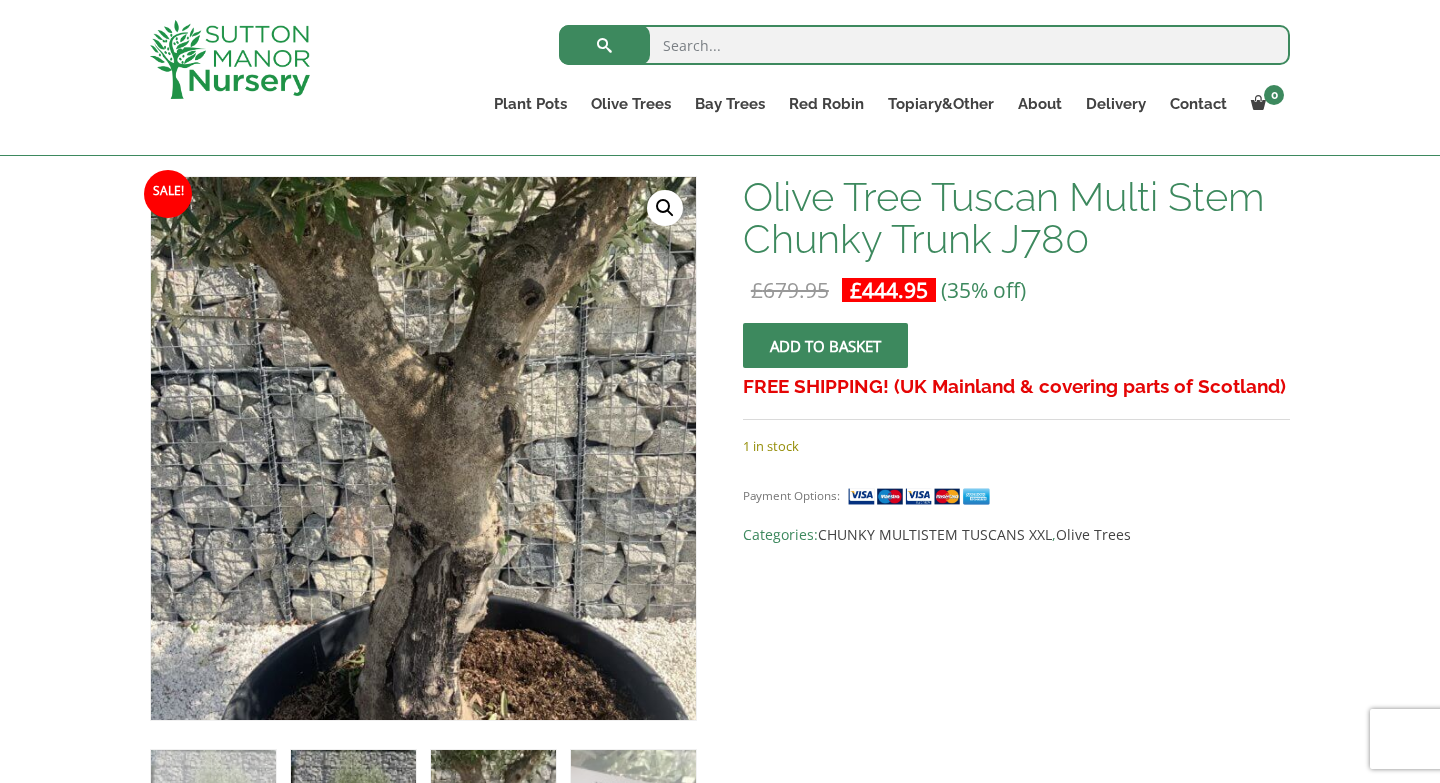 click at bounding box center (353, 812) 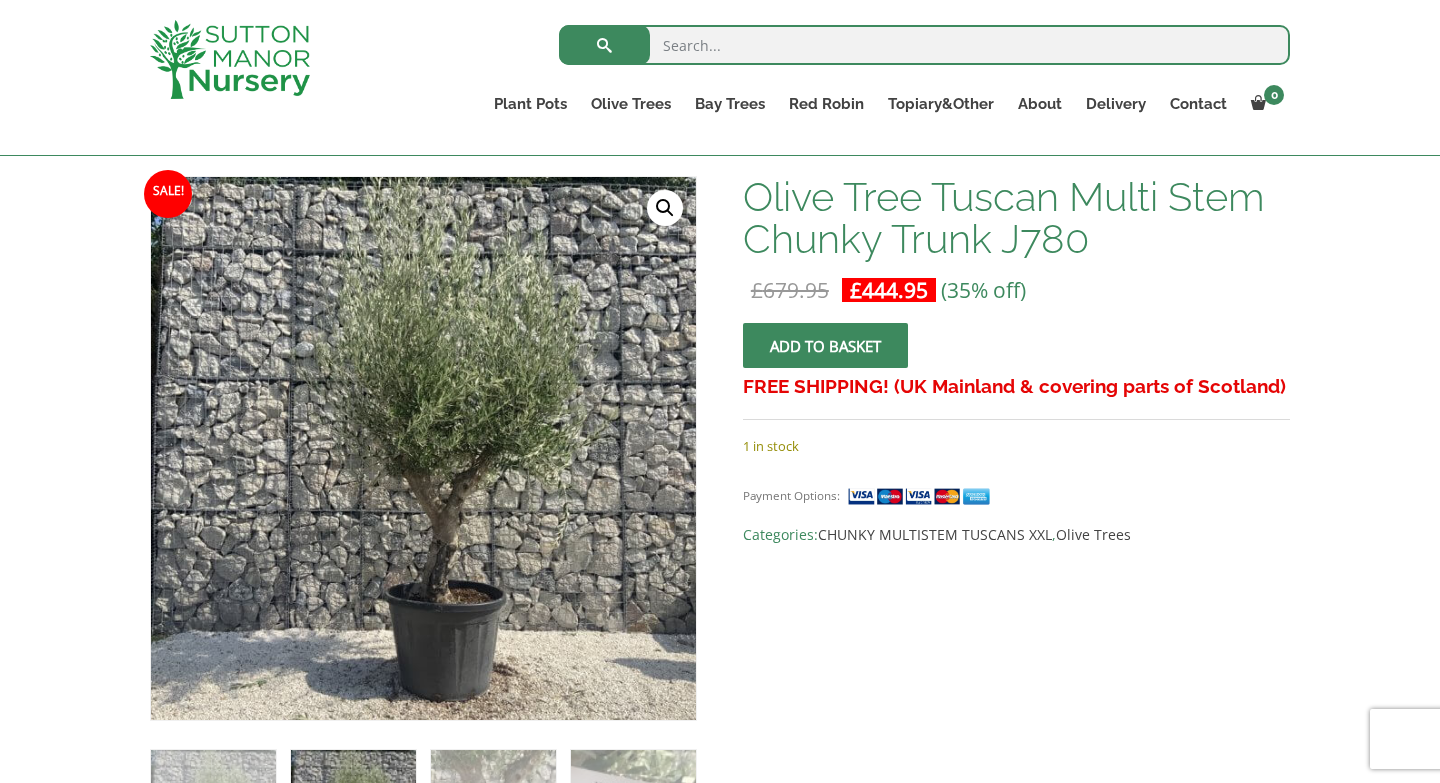 click on "🔍" at bounding box center (665, 208) 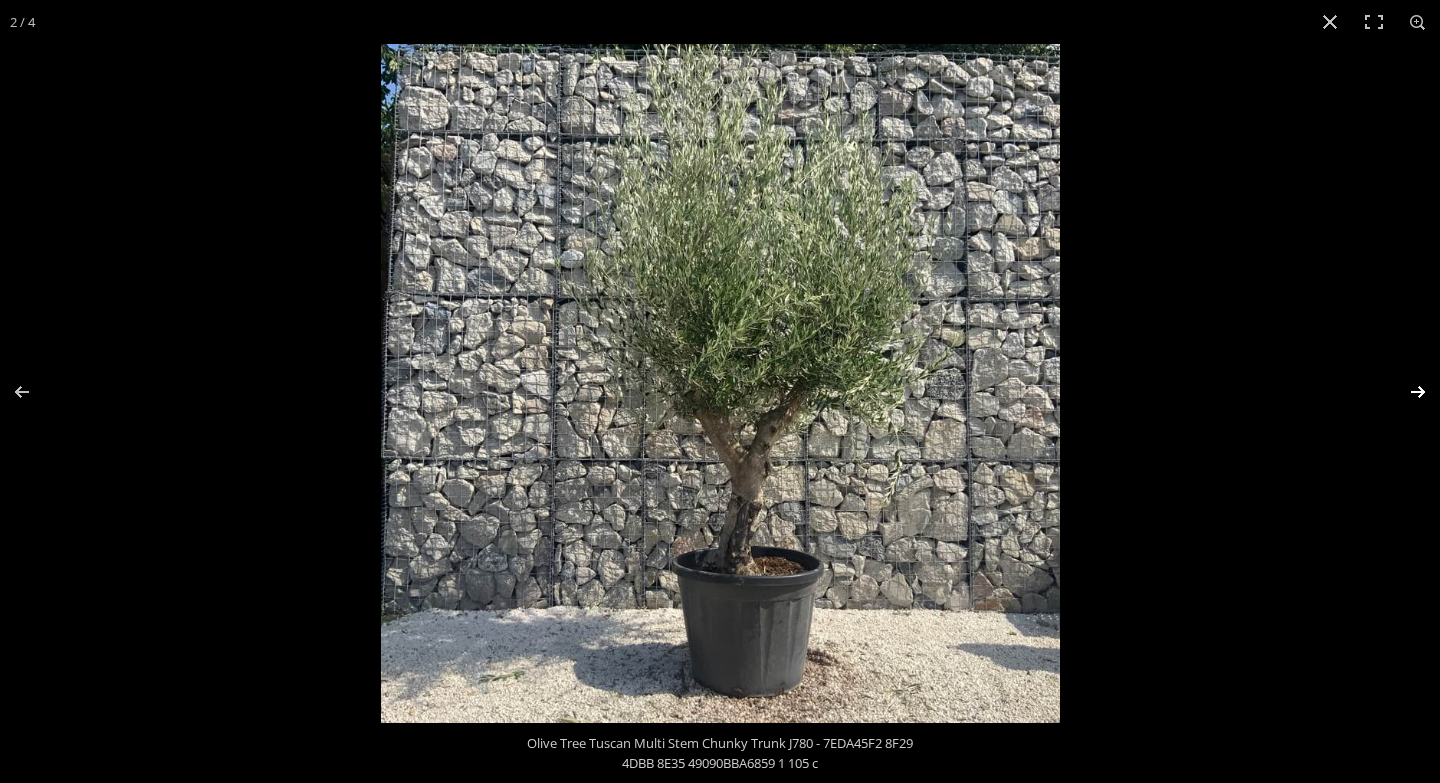 click at bounding box center [1405, 392] 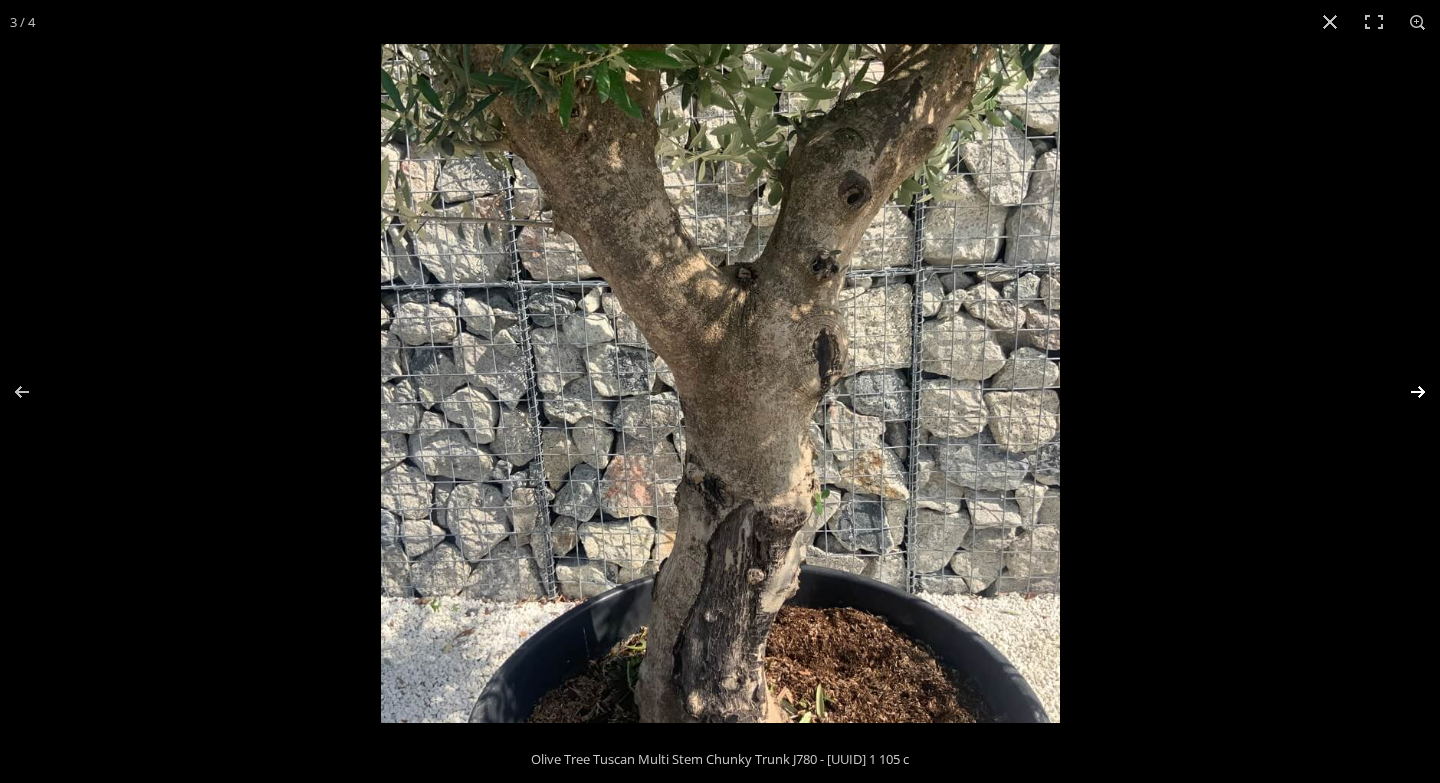 click at bounding box center [1405, 392] 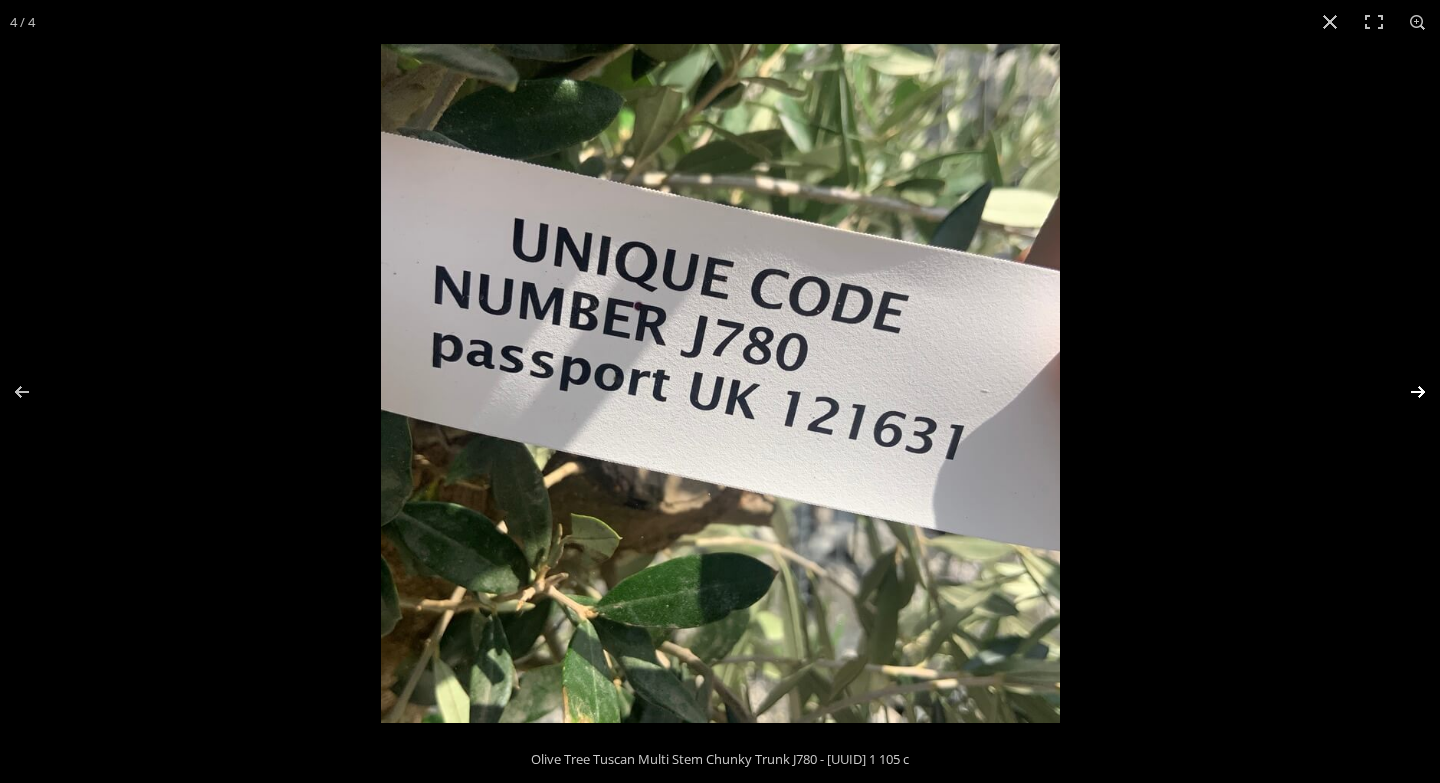 click at bounding box center (1405, 392) 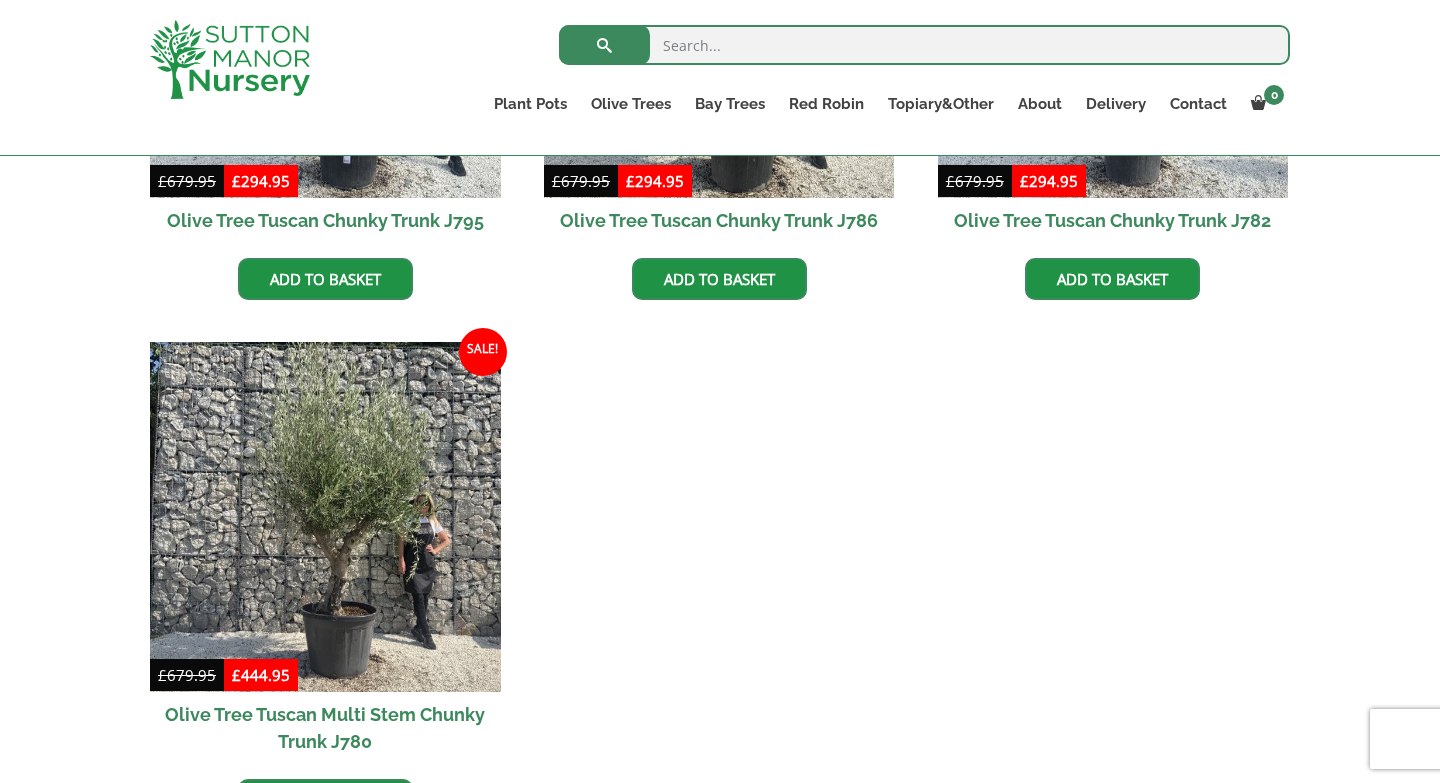scroll, scrollTop: 2591, scrollLeft: 0, axis: vertical 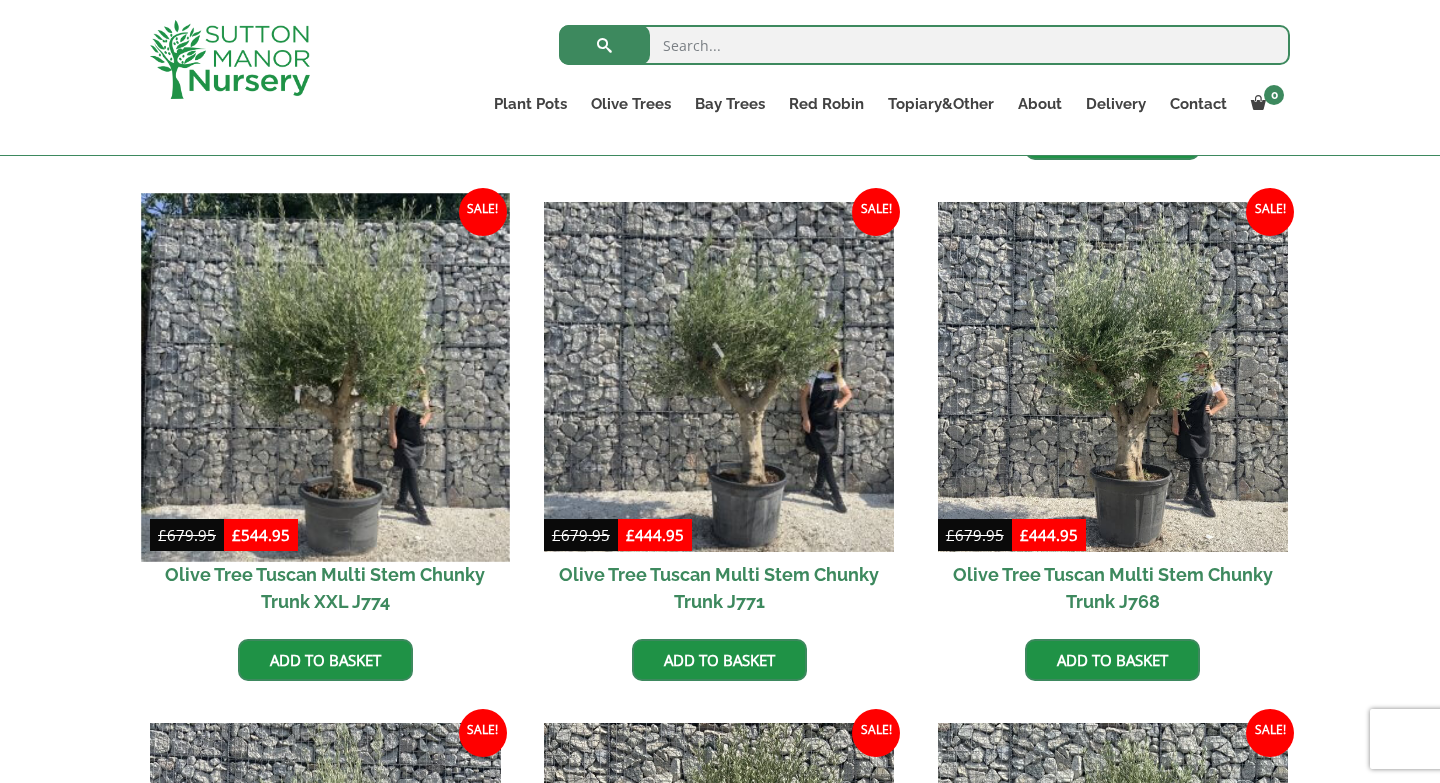 click at bounding box center [325, 377] 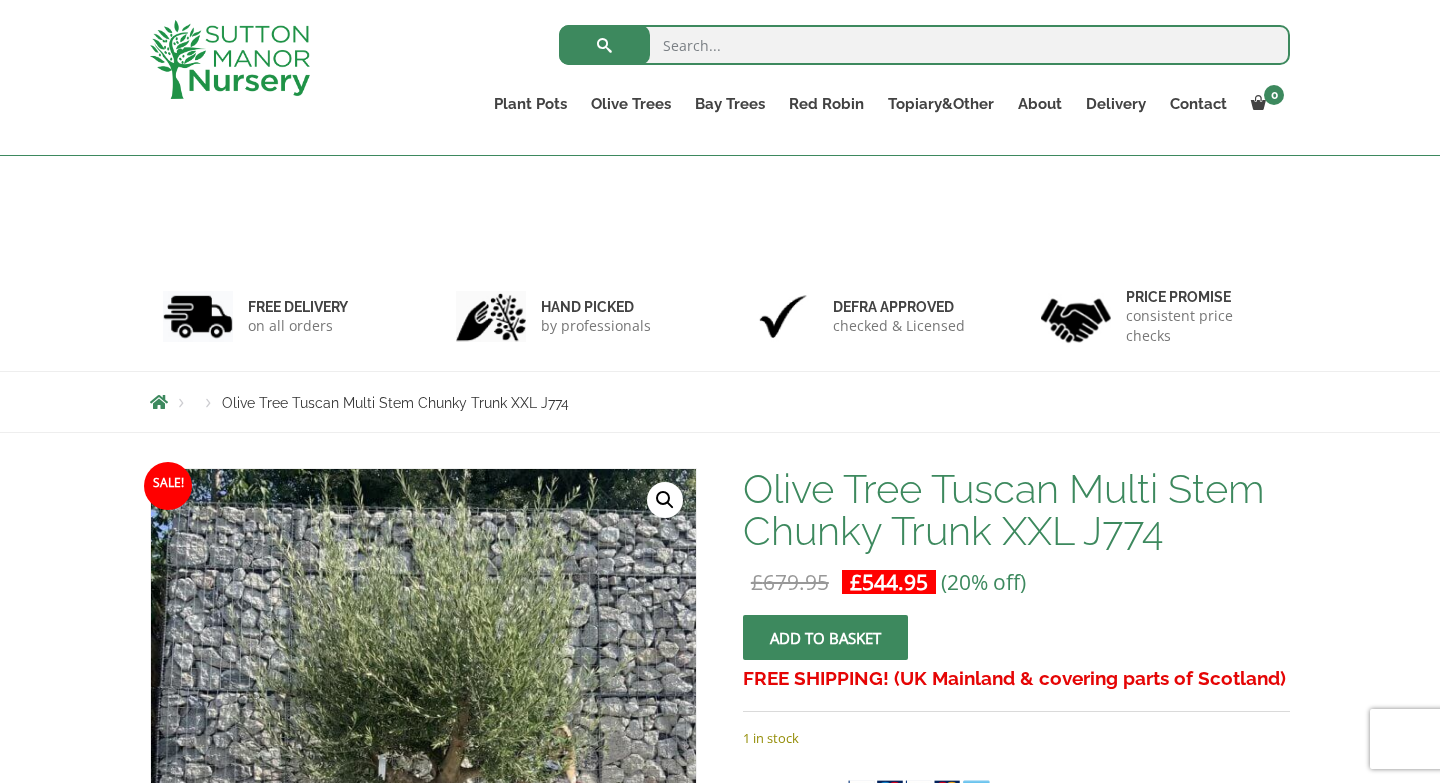 scroll, scrollTop: 280, scrollLeft: 0, axis: vertical 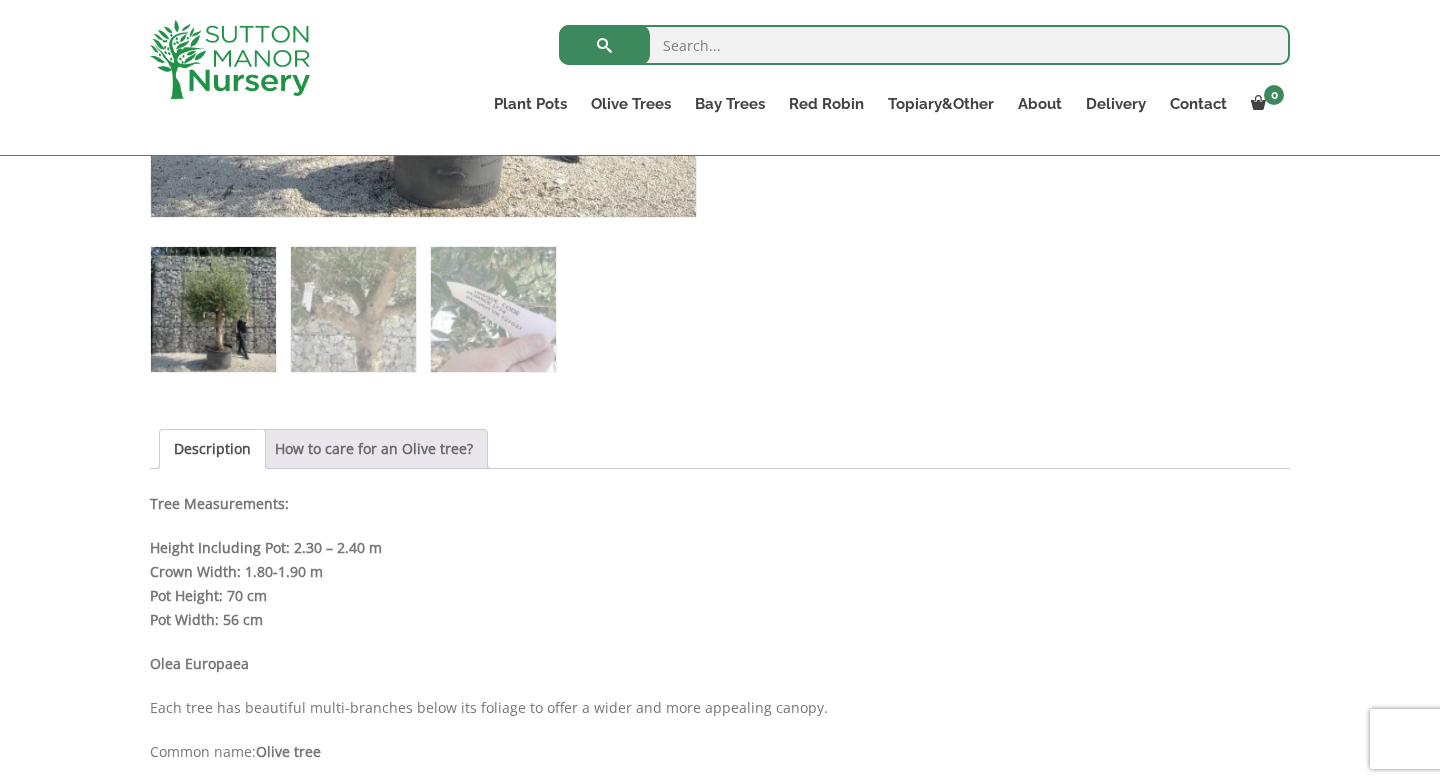 click on "How to care for an Olive tree?" at bounding box center [374, 449] 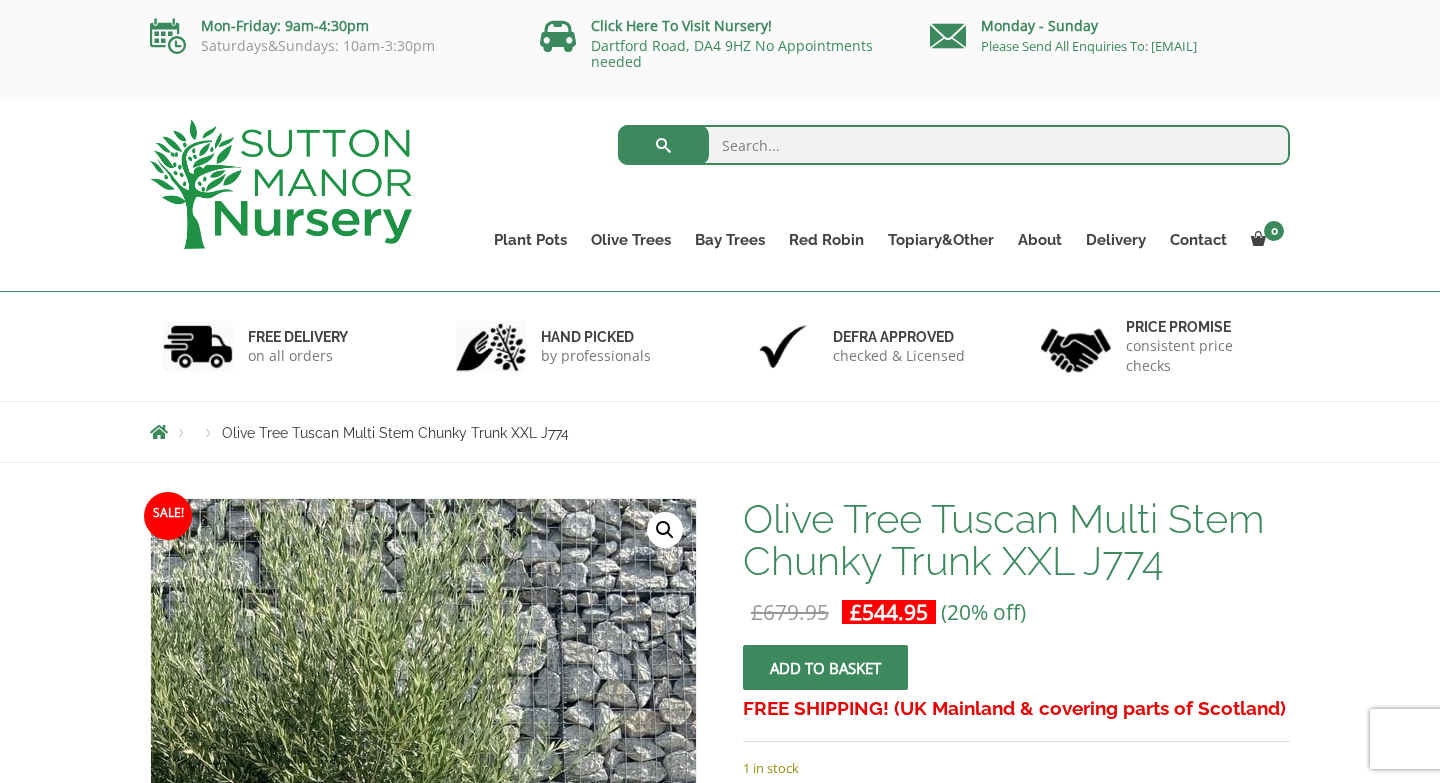 scroll, scrollTop: 68, scrollLeft: 0, axis: vertical 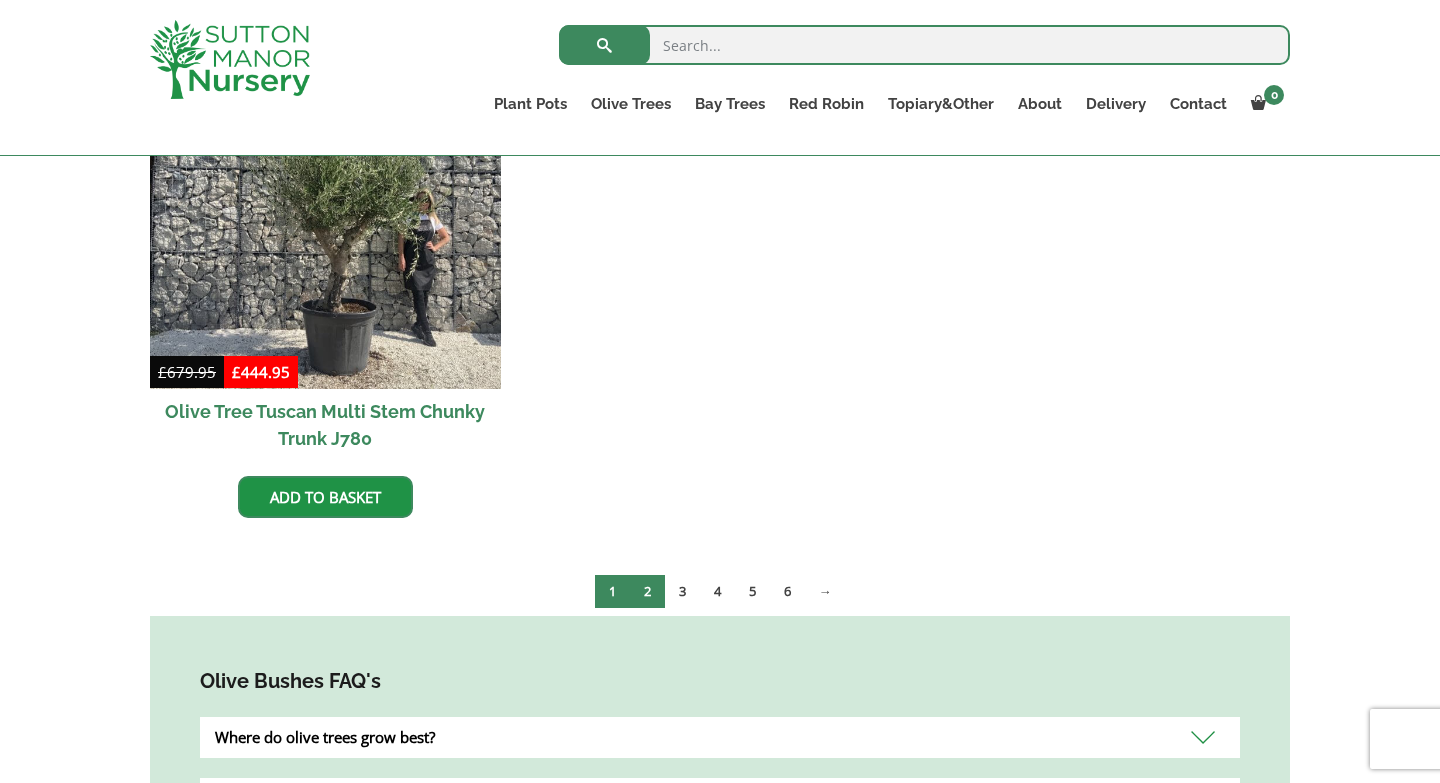 click on "2" at bounding box center [647, 591] 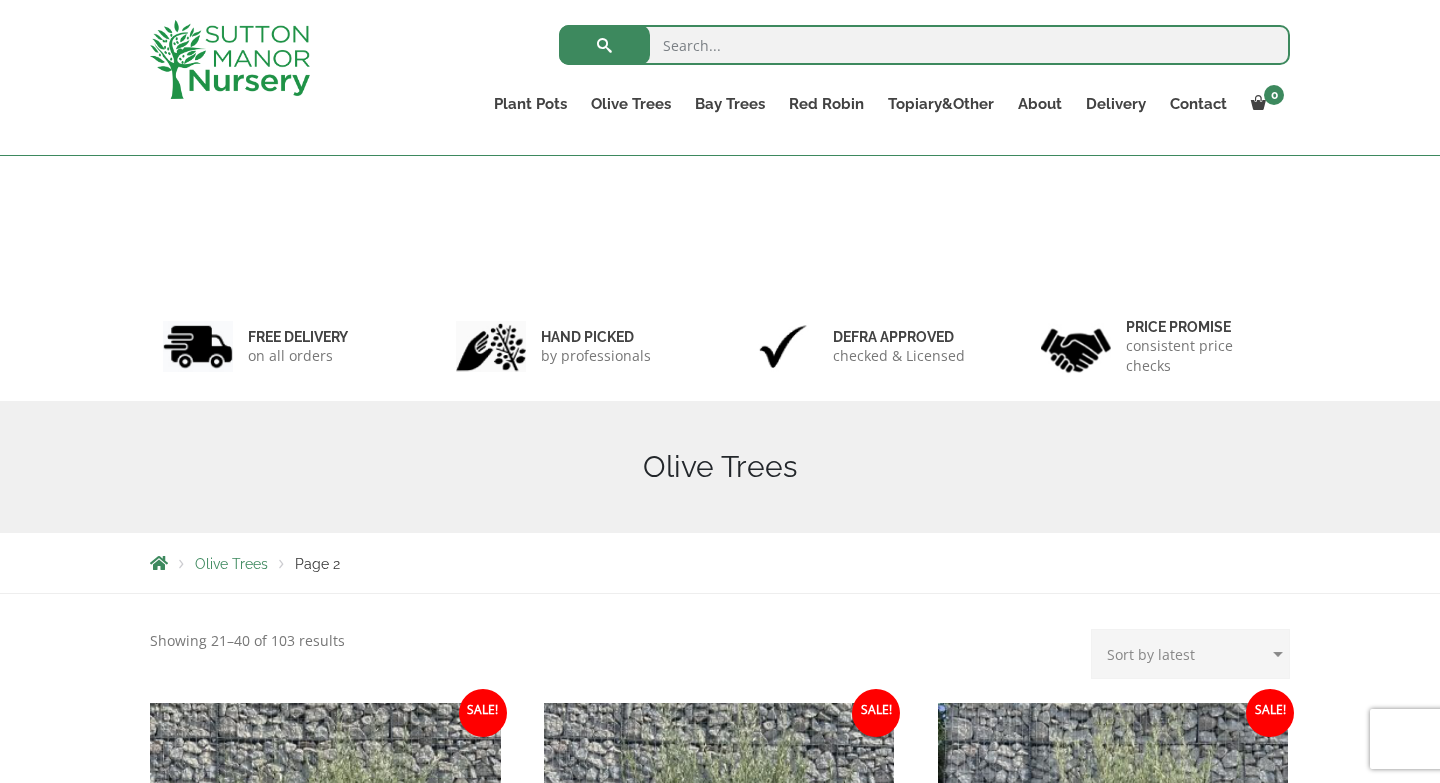scroll, scrollTop: 481, scrollLeft: 0, axis: vertical 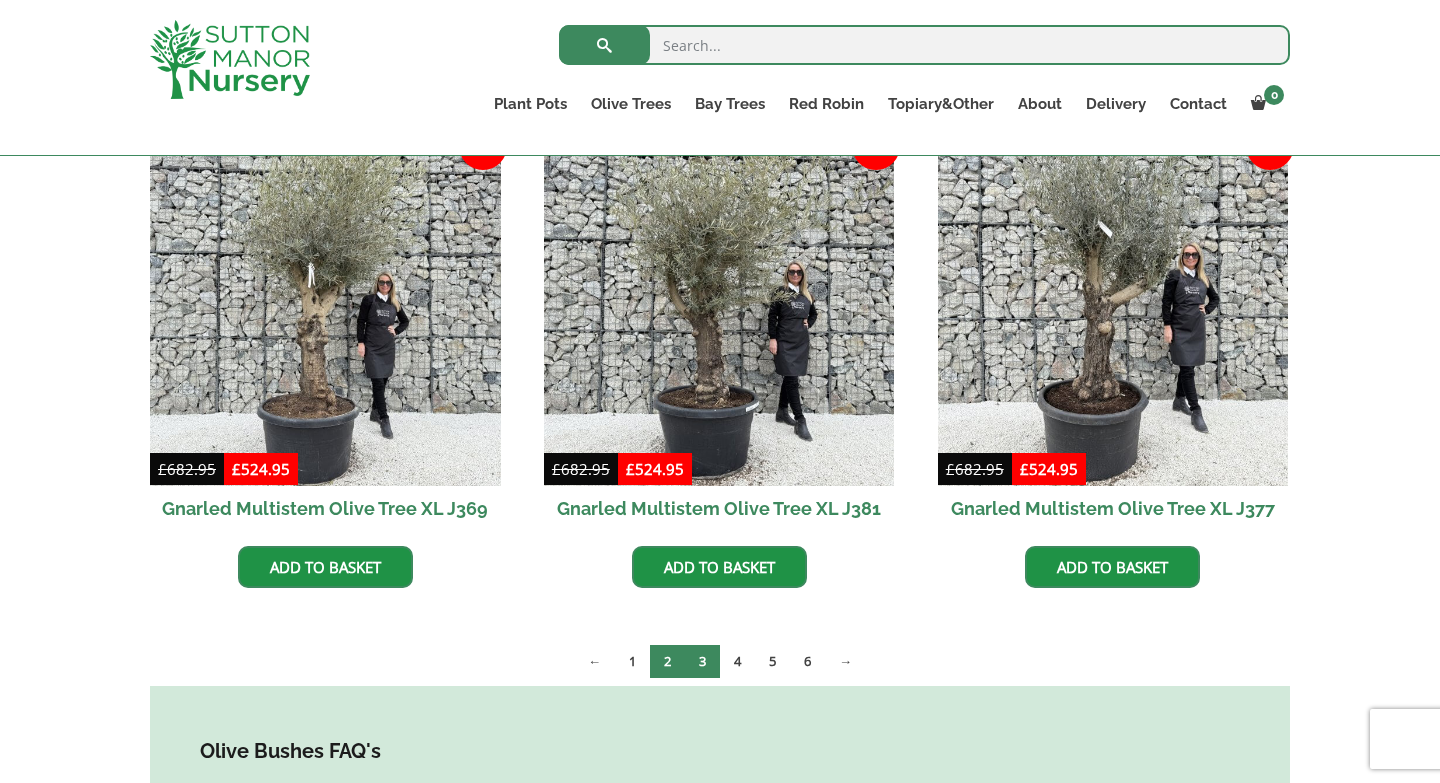 click on "3" at bounding box center [702, 661] 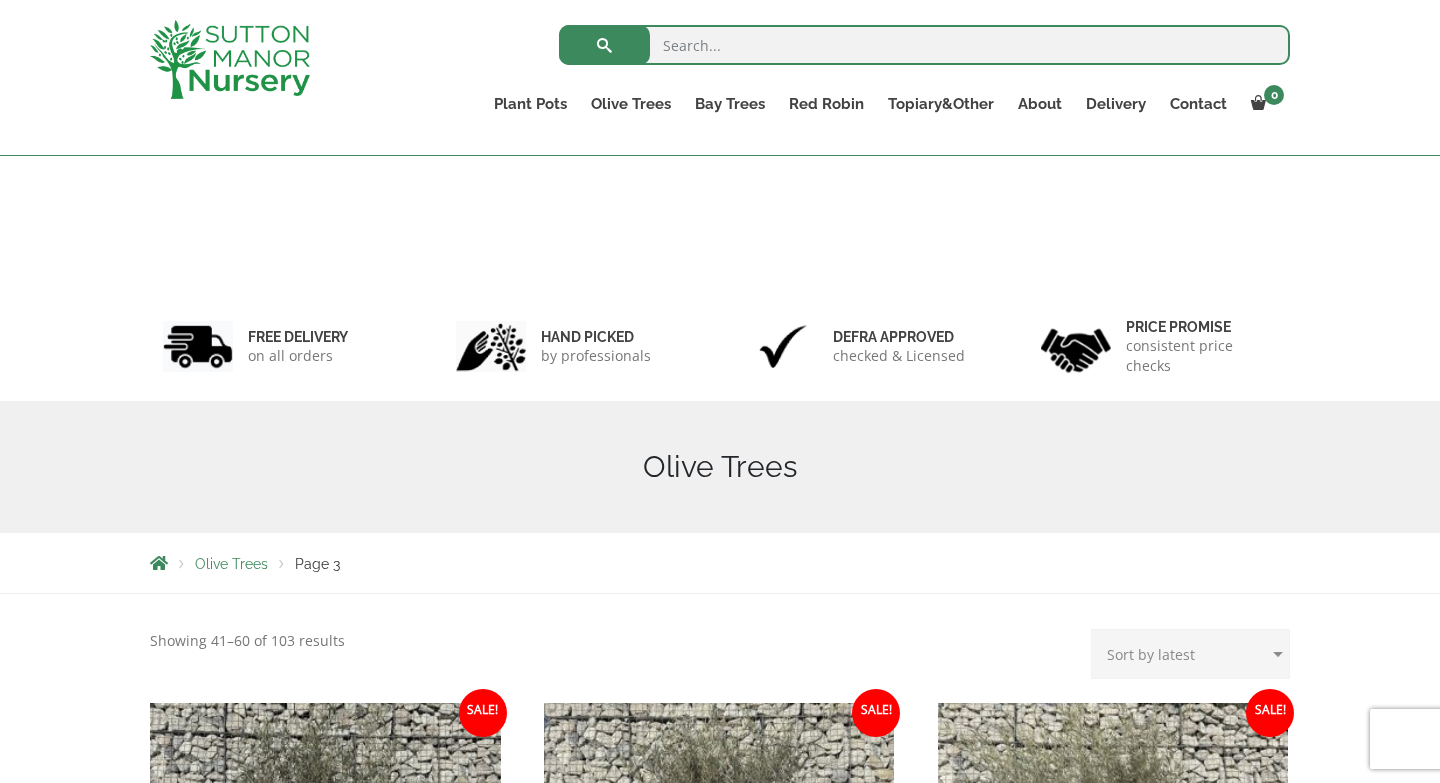 scroll, scrollTop: 564, scrollLeft: 0, axis: vertical 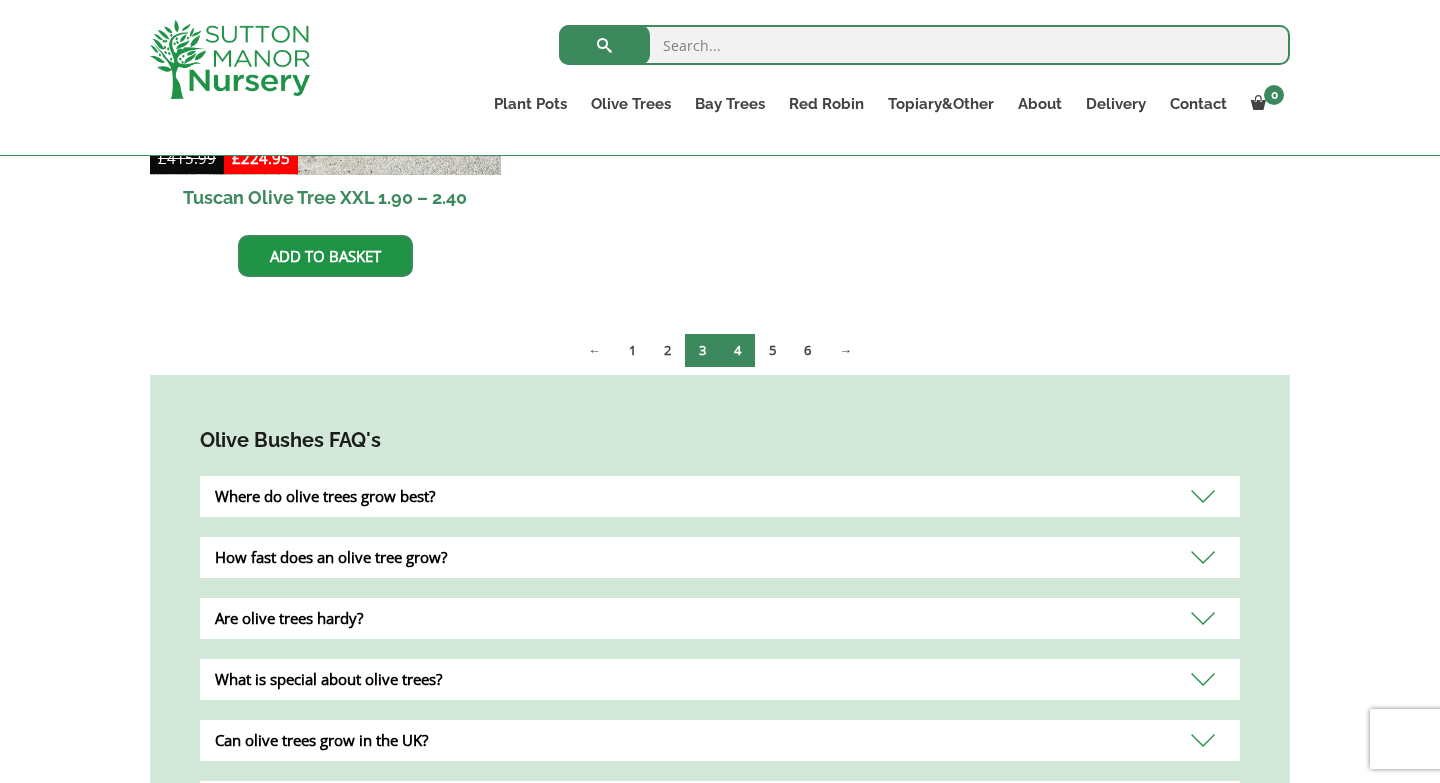 click on "4" at bounding box center (737, 350) 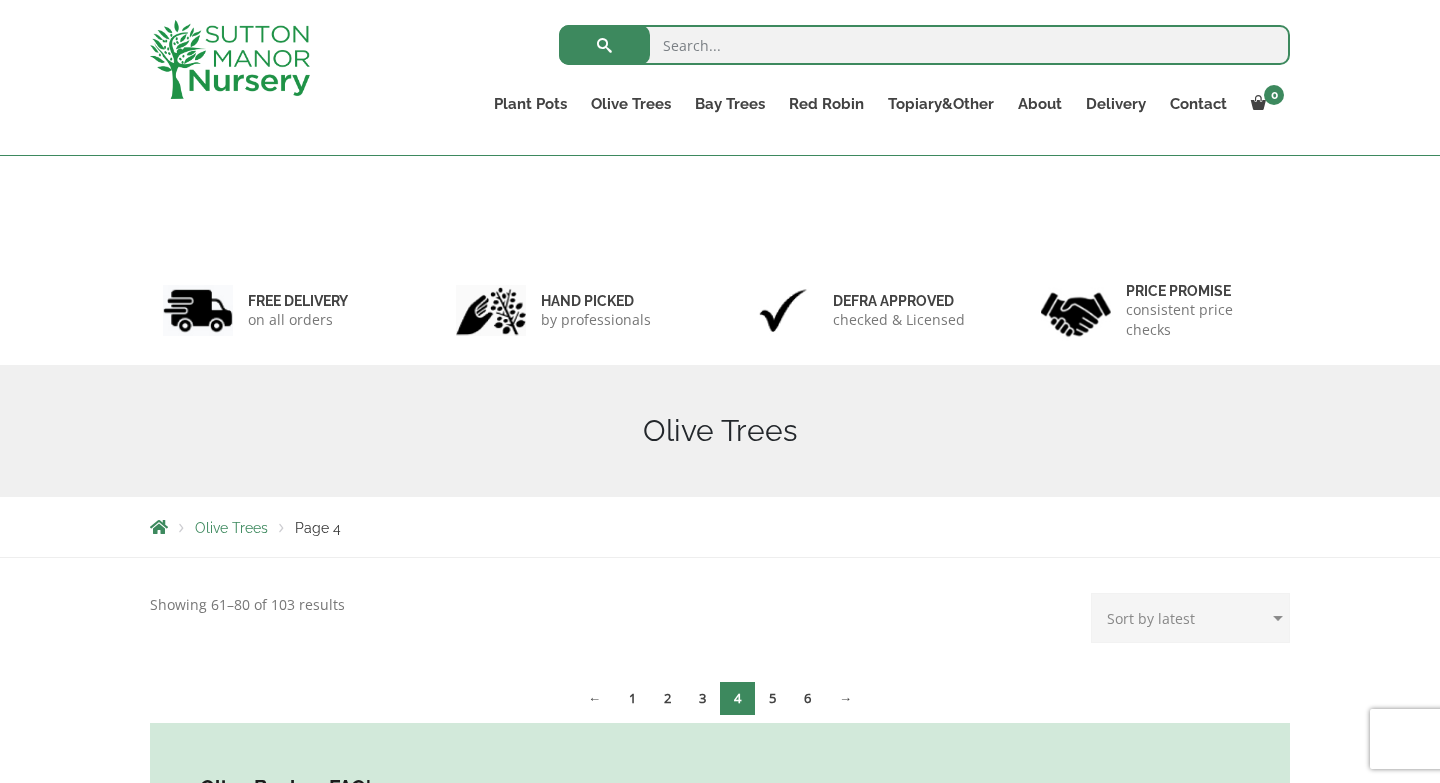 scroll, scrollTop: 411, scrollLeft: 0, axis: vertical 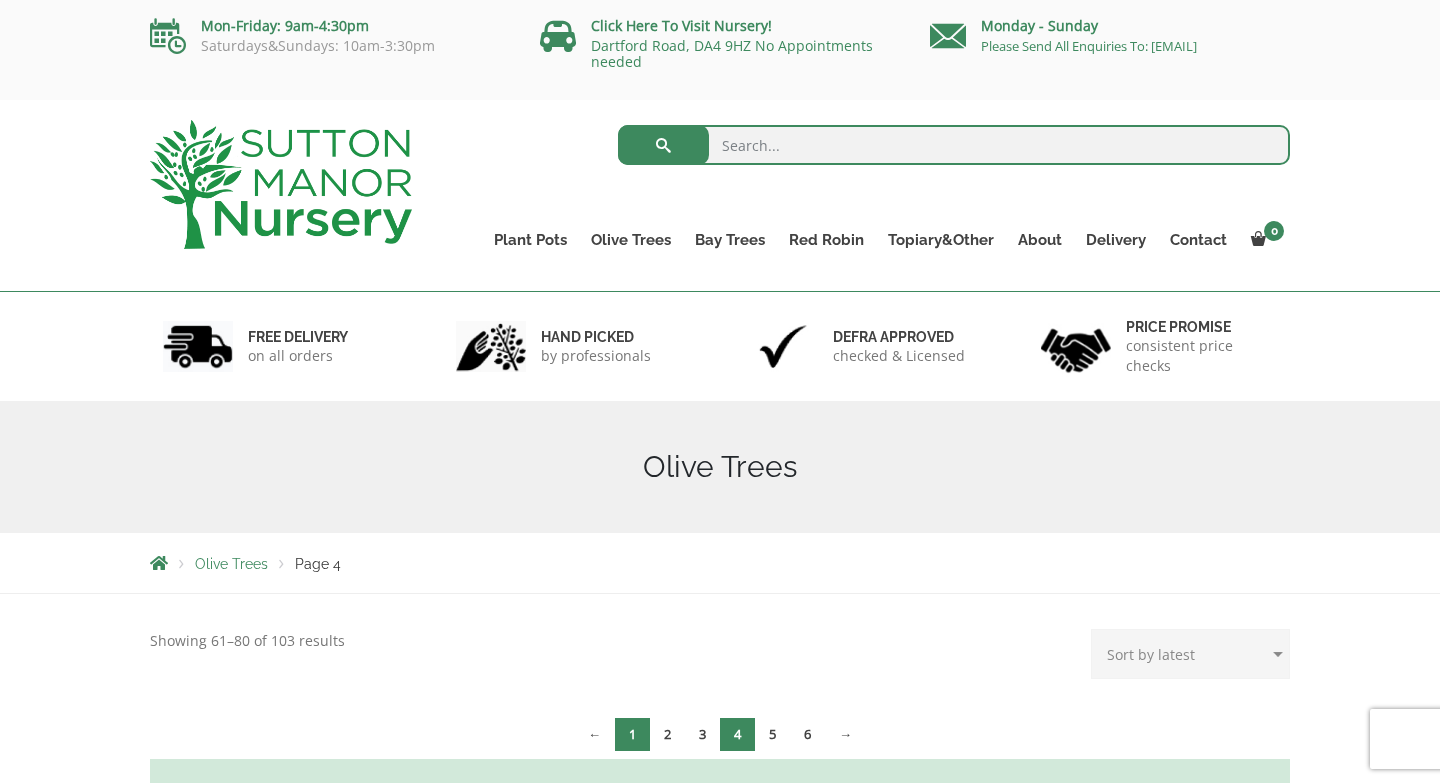 click on "1" at bounding box center (632, 734) 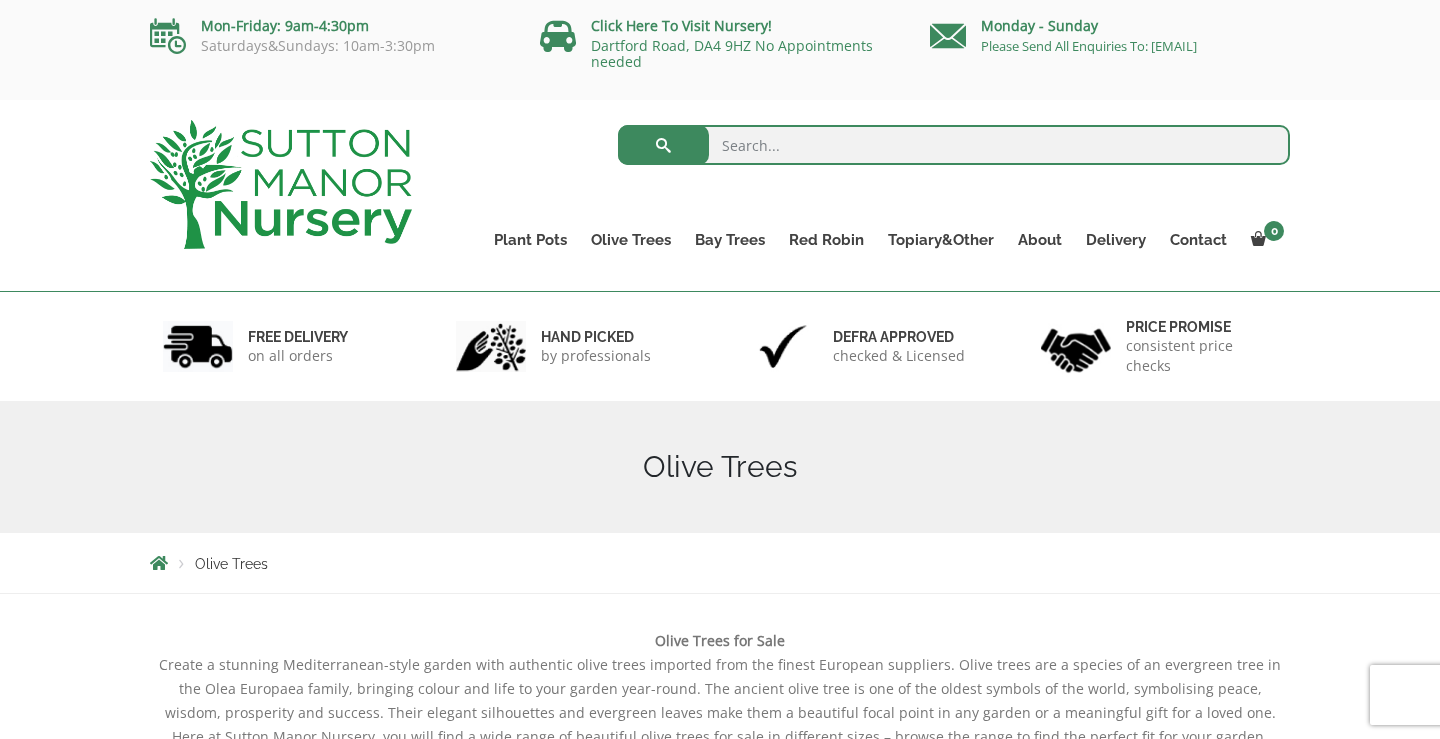 scroll, scrollTop: 0, scrollLeft: 0, axis: both 